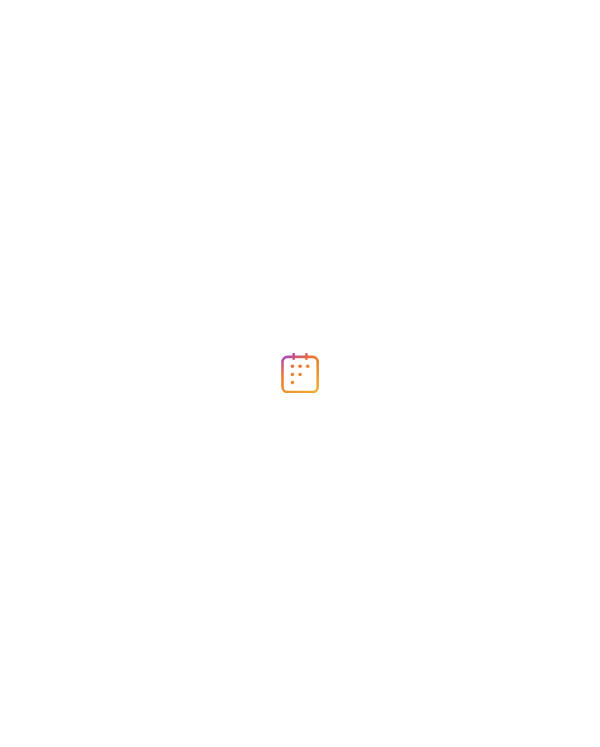 scroll, scrollTop: 0, scrollLeft: 0, axis: both 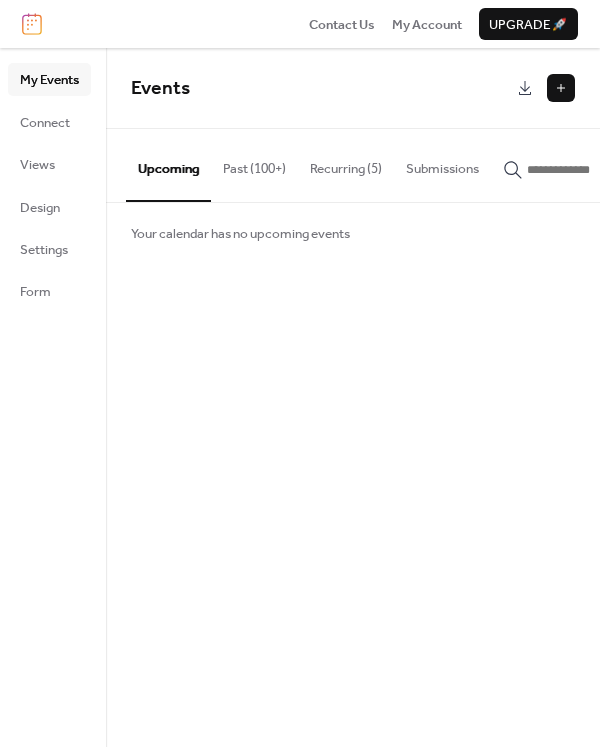 click on "Recurring (5)" at bounding box center (346, 164) 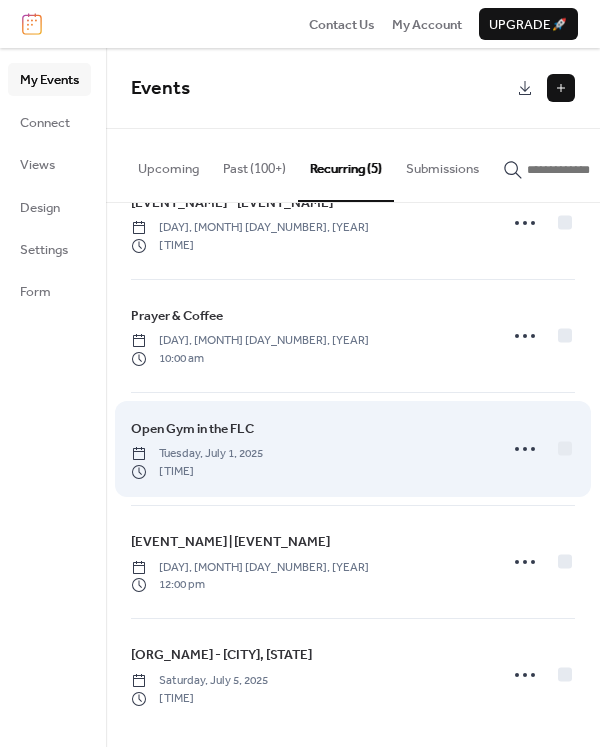 scroll, scrollTop: 0, scrollLeft: 0, axis: both 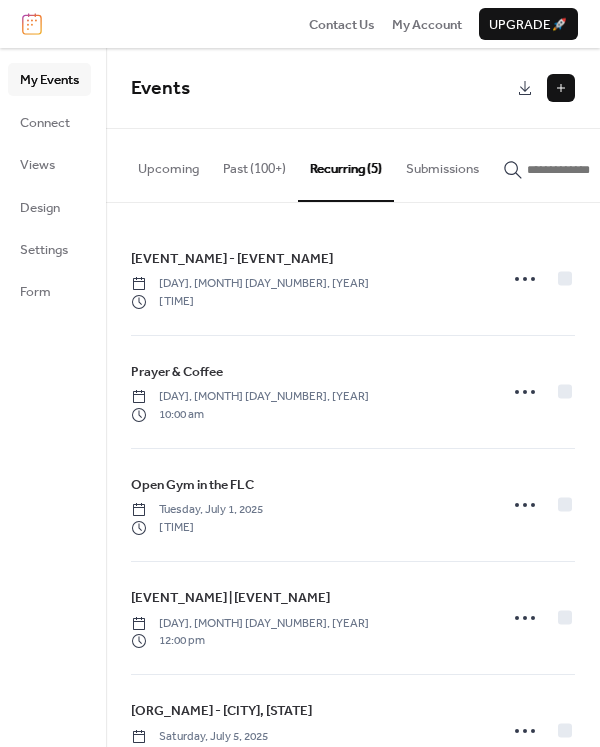 click at bounding box center [561, 88] 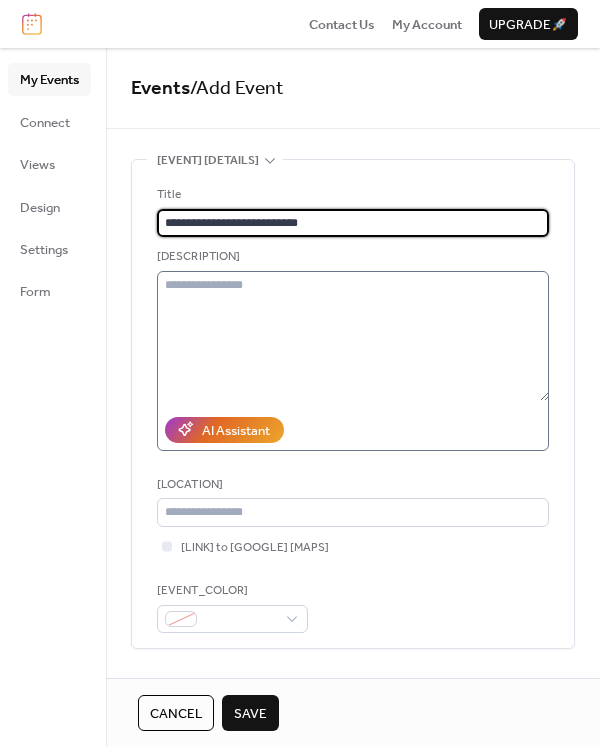 type on "**********" 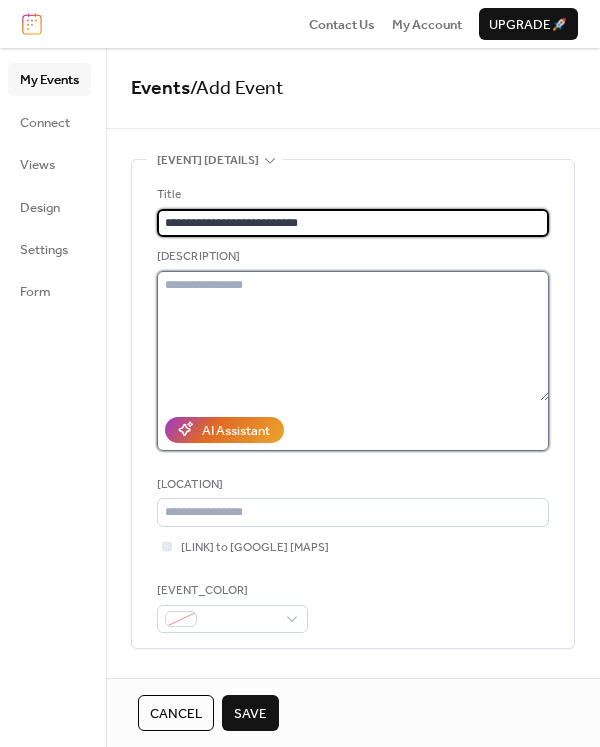click at bounding box center [353, 336] 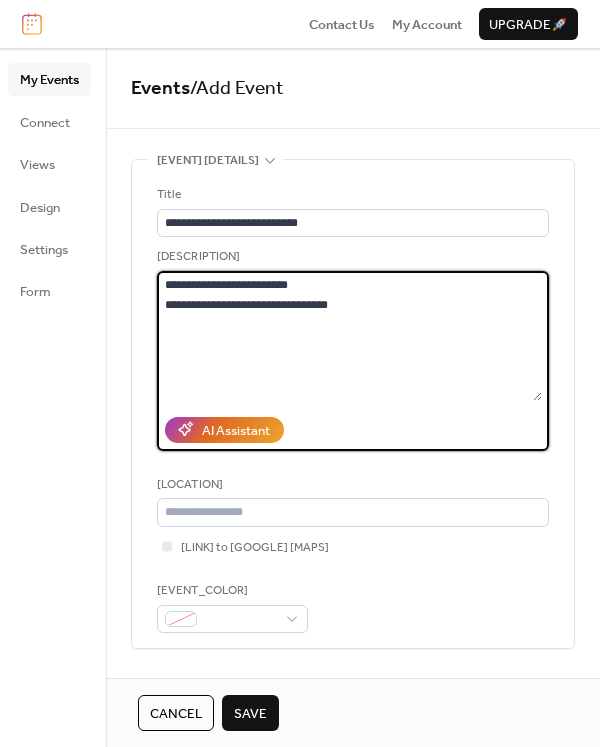 click on "**********" at bounding box center [349, 336] 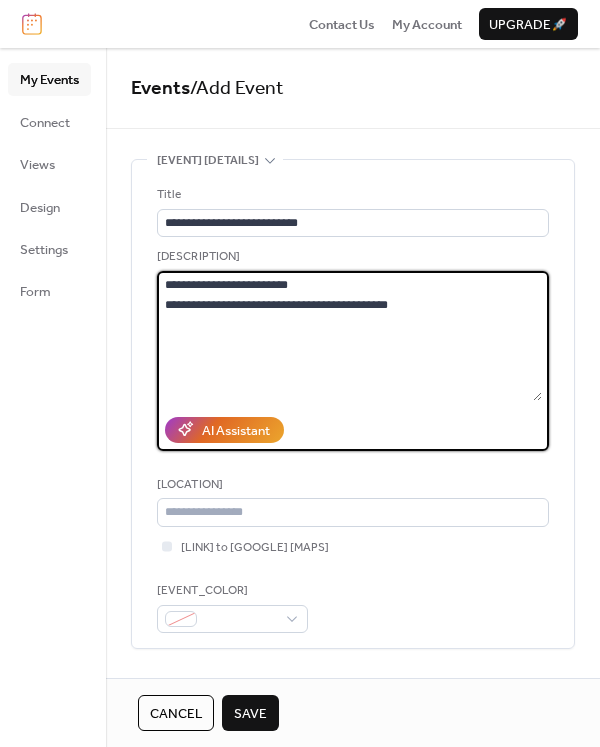 click on "**********" at bounding box center (349, 336) 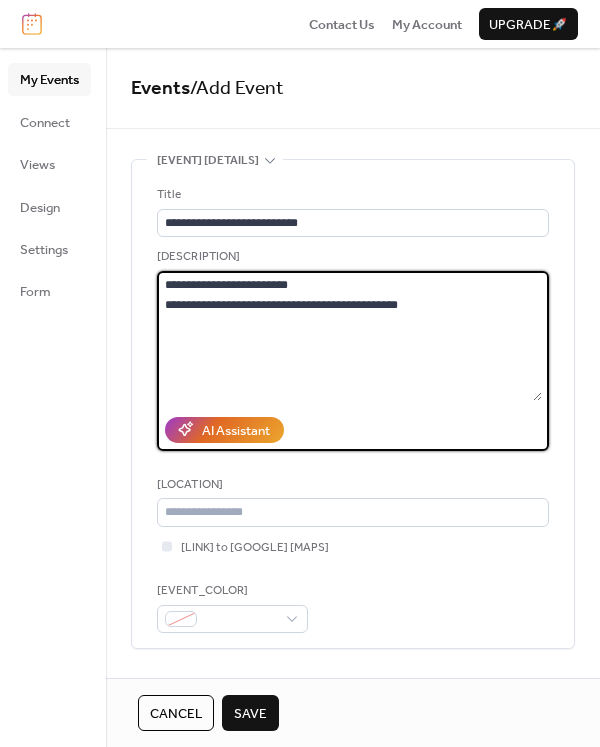 click on "**********" at bounding box center [349, 336] 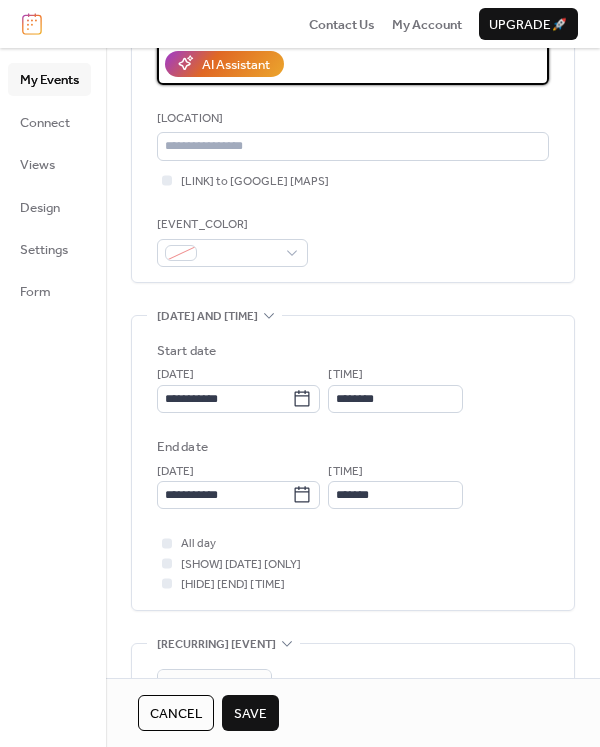 scroll, scrollTop: 393, scrollLeft: 0, axis: vertical 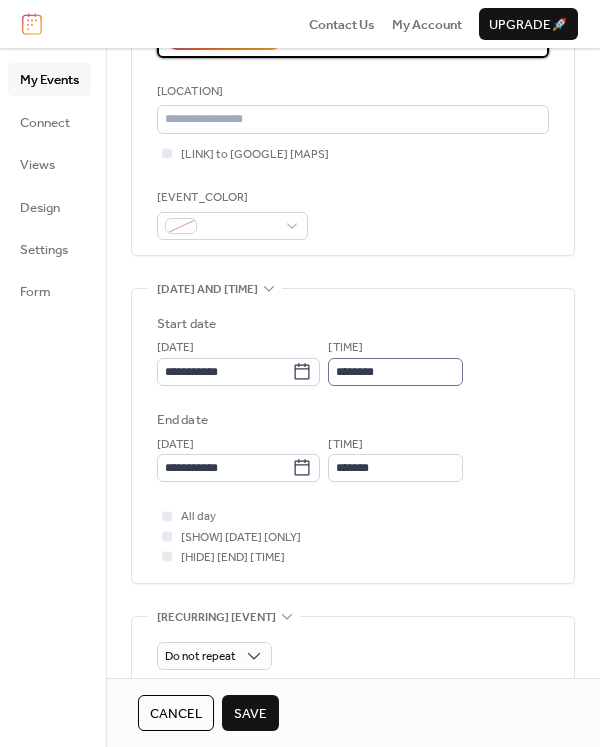 type on "**********" 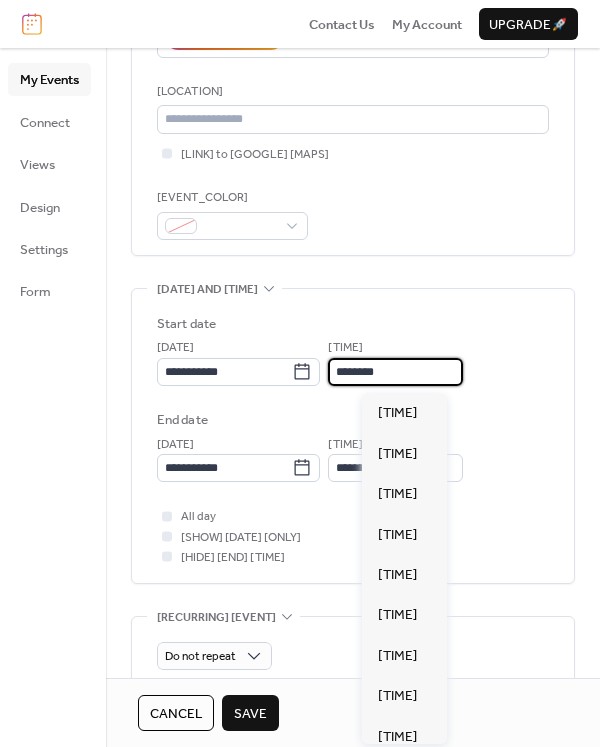 click on "********" at bounding box center [395, 372] 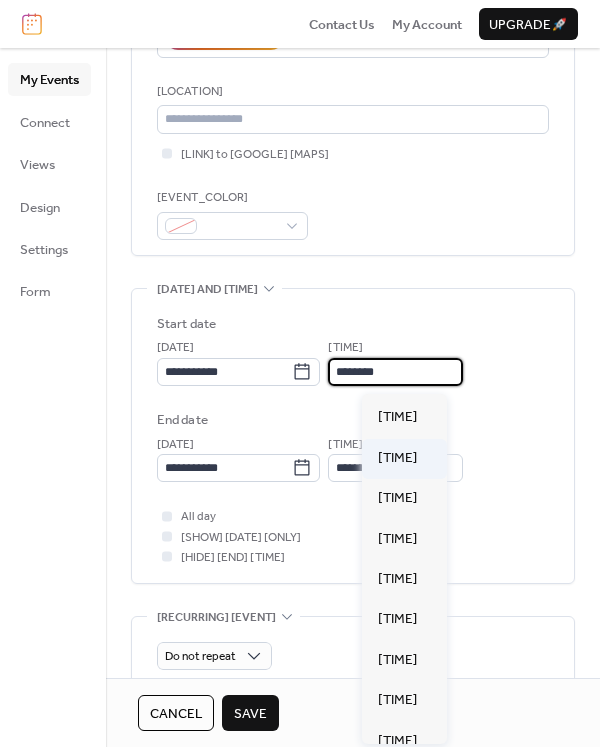 scroll, scrollTop: 2717, scrollLeft: 0, axis: vertical 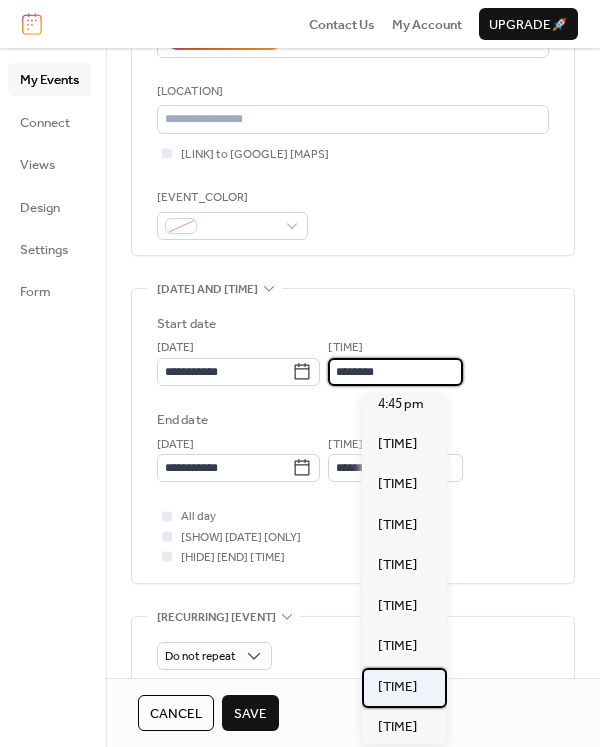 click on "[TIME]" at bounding box center [397, 687] 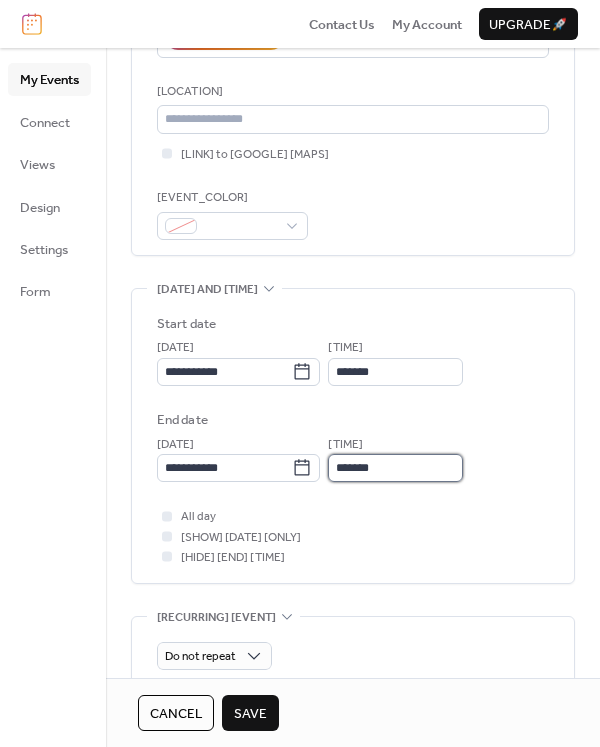 click on "*******" at bounding box center [395, 468] 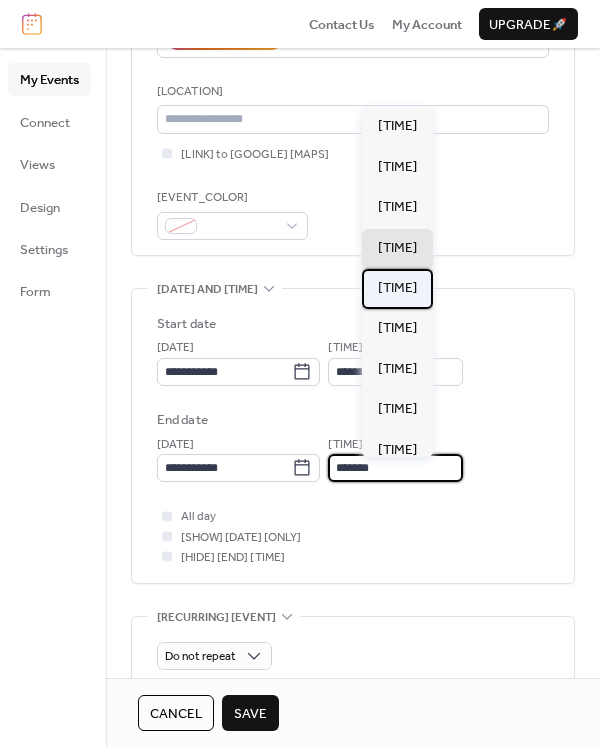 click on "[TIME]" at bounding box center [397, 288] 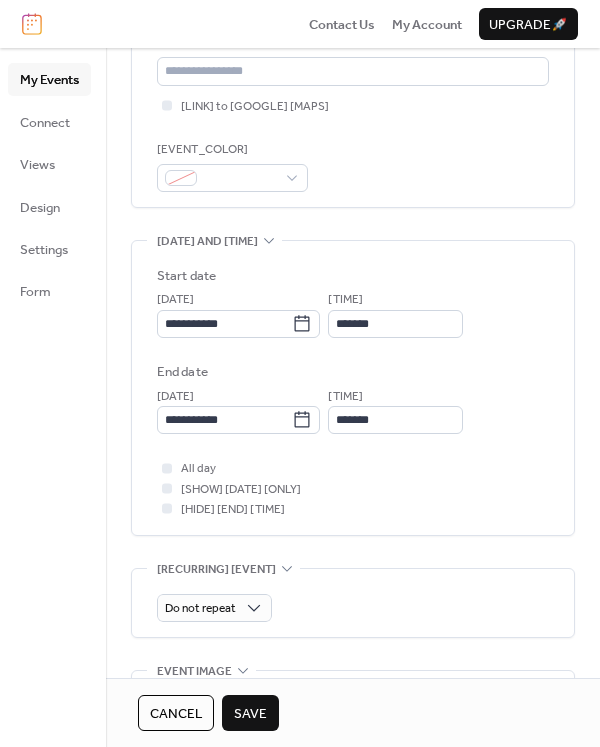 scroll, scrollTop: 609, scrollLeft: 0, axis: vertical 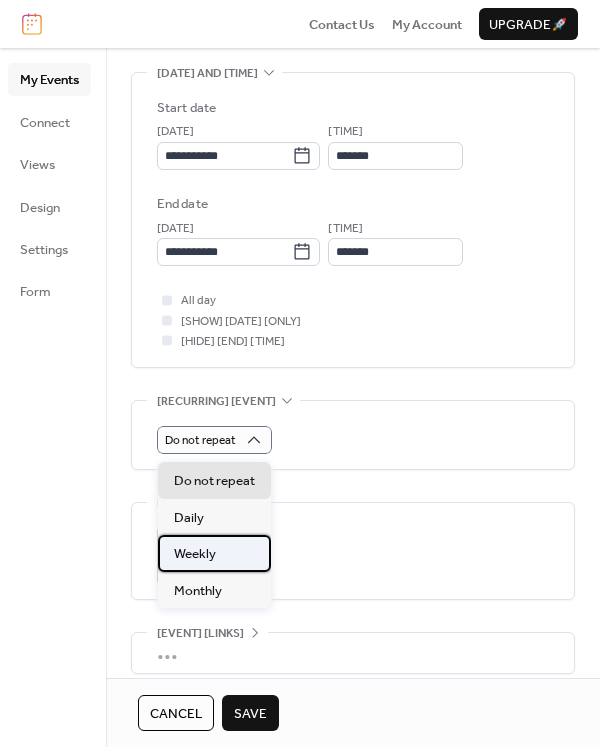 click on "Weekly" at bounding box center [195, 554] 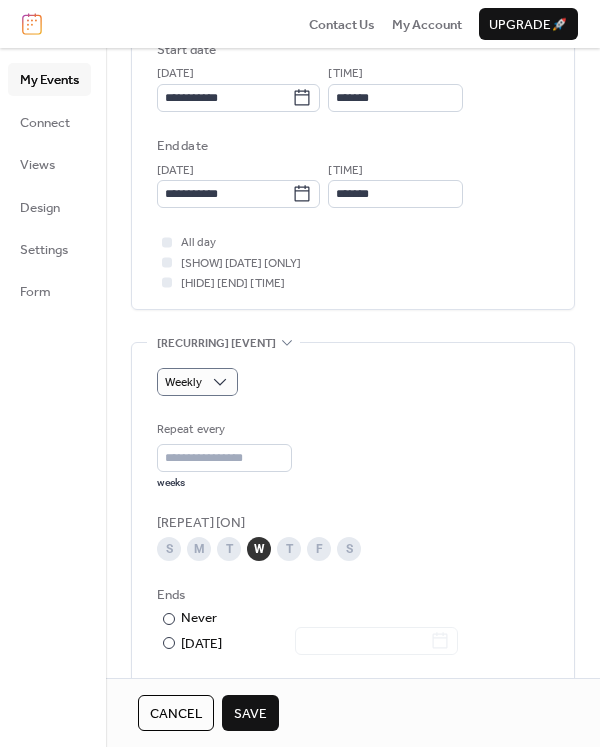 scroll, scrollTop: 266, scrollLeft: 0, axis: vertical 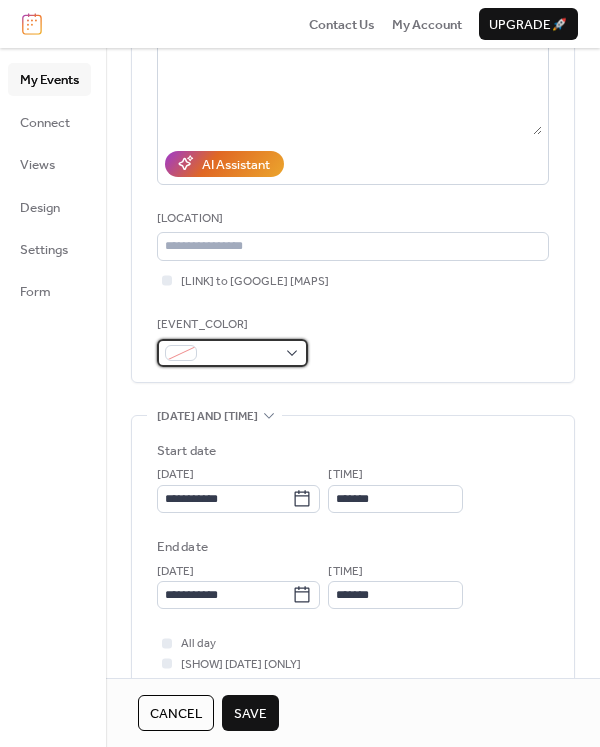 click at bounding box center [240, 354] 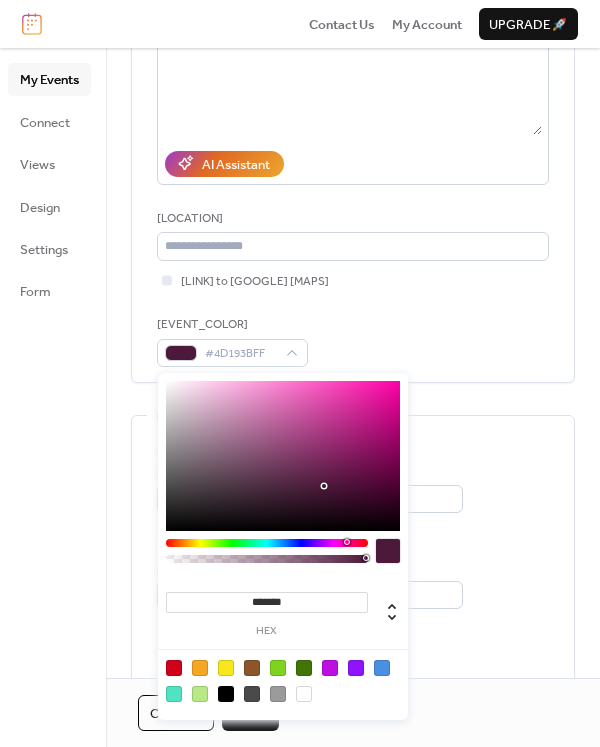 drag, startPoint x: 310, startPoint y: 543, endPoint x: 347, endPoint y: 545, distance: 37.054016 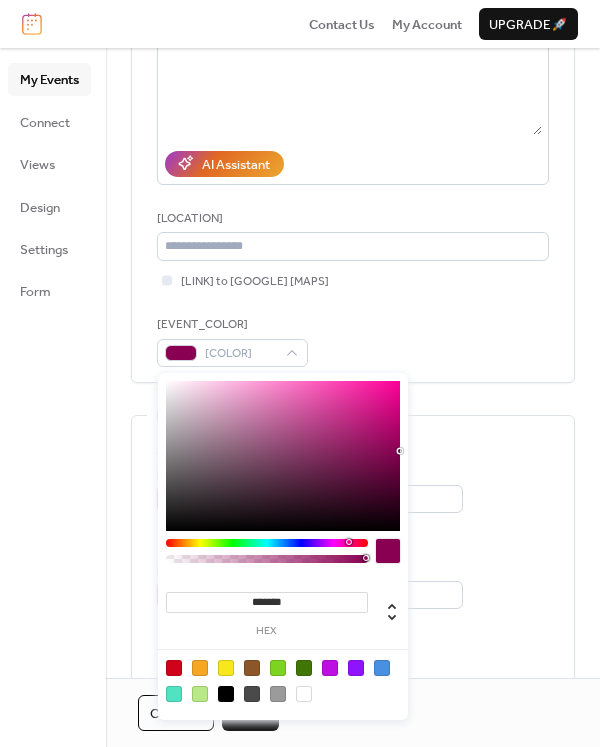 type on "*******" 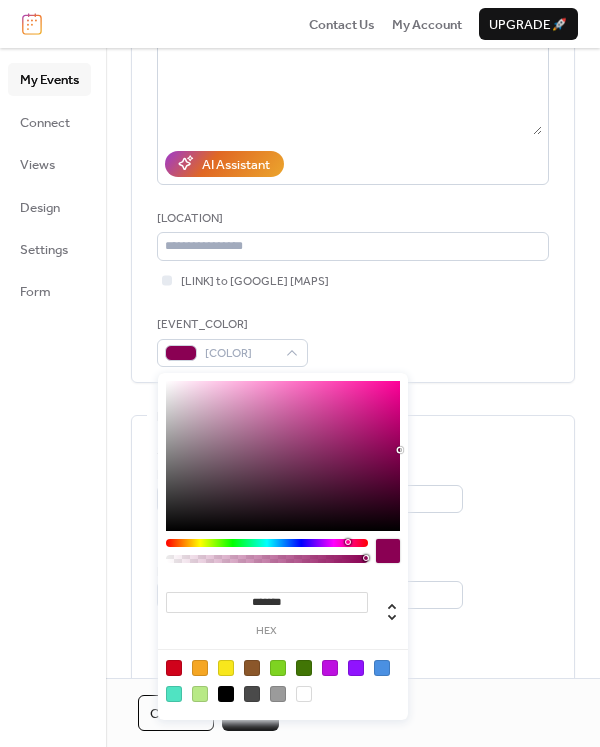 drag, startPoint x: 323, startPoint y: 488, endPoint x: 405, endPoint y: 450, distance: 90.37699 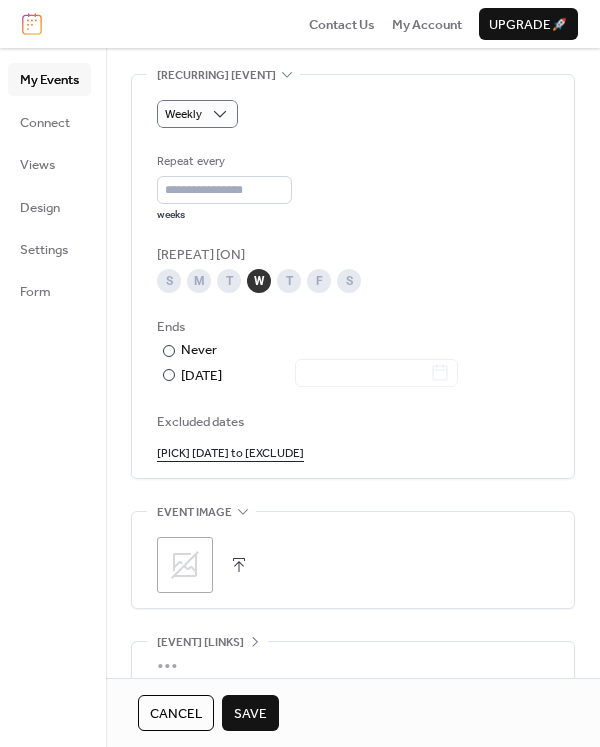 scroll, scrollTop: 1114, scrollLeft: 0, axis: vertical 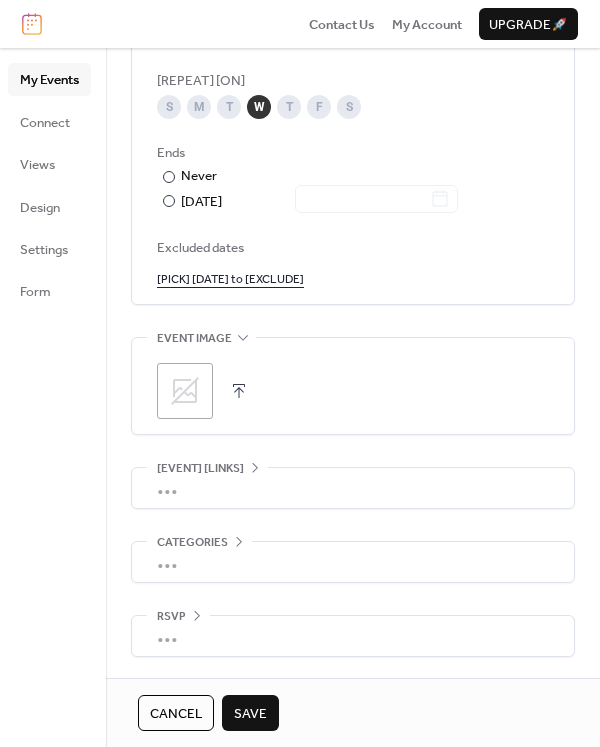 click on "Save" at bounding box center [250, 714] 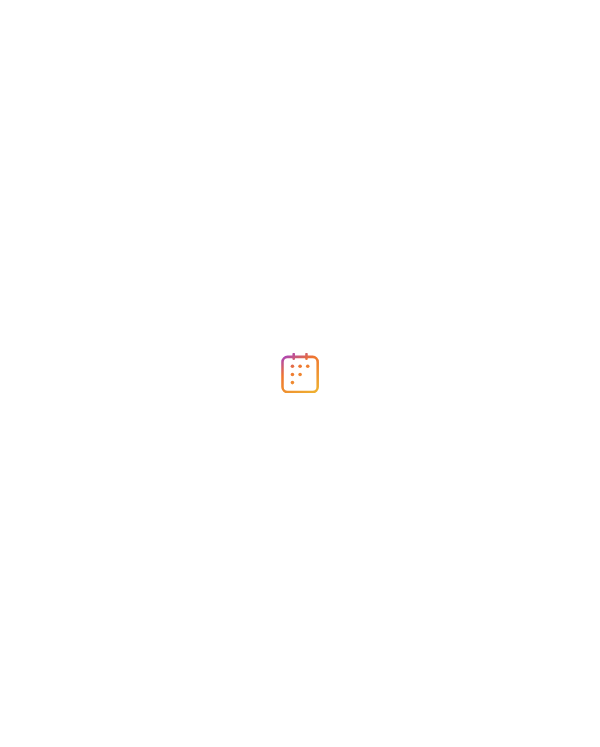 scroll, scrollTop: 0, scrollLeft: 0, axis: both 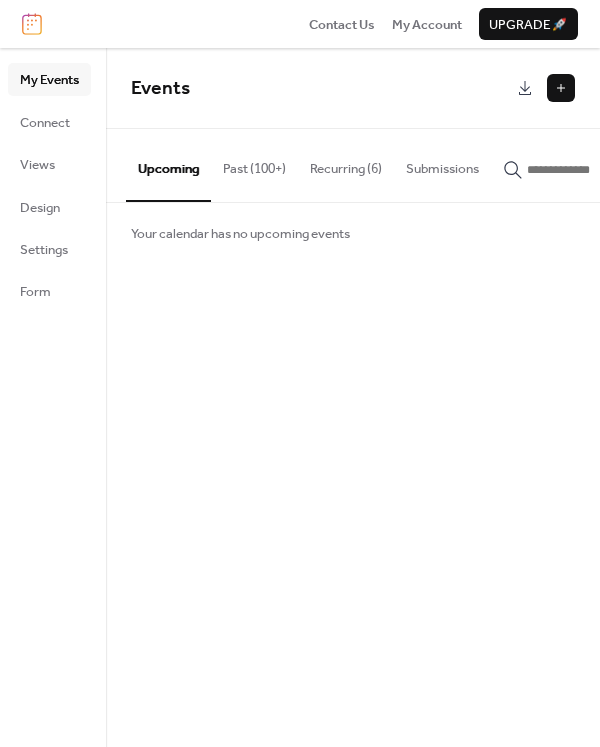 click at bounding box center (561, 88) 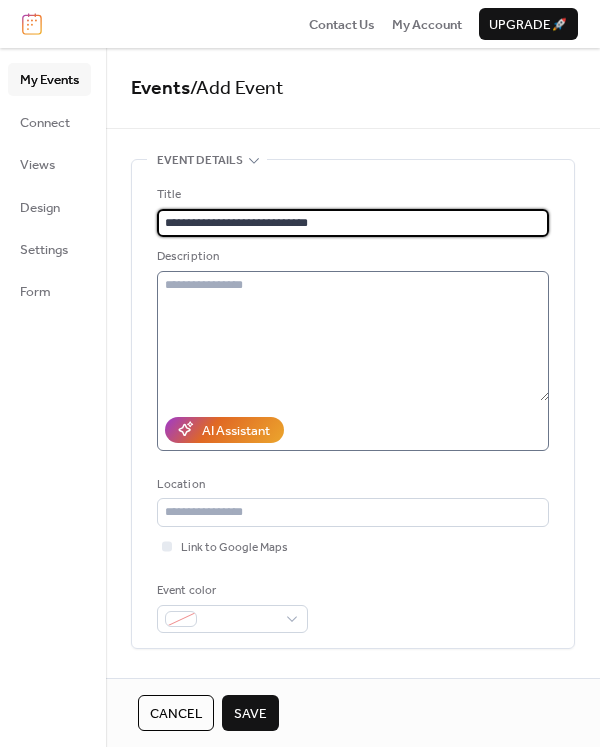 type on "**********" 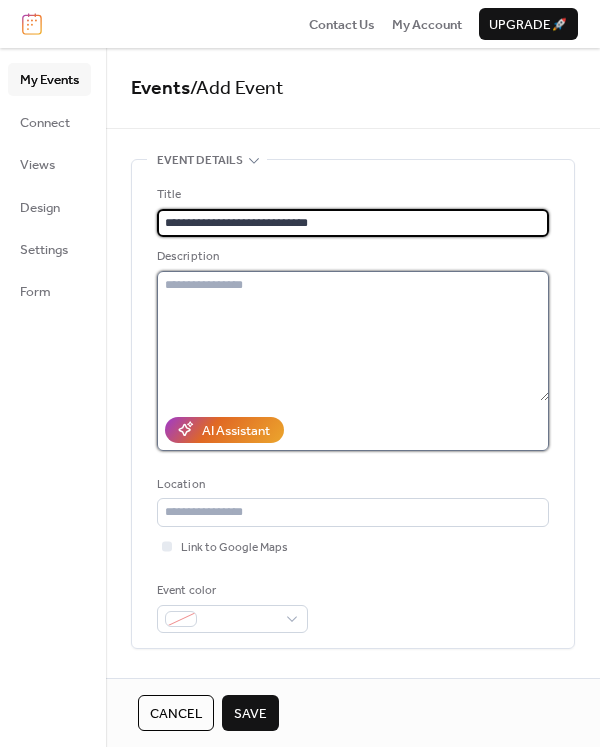 click at bounding box center (353, 336) 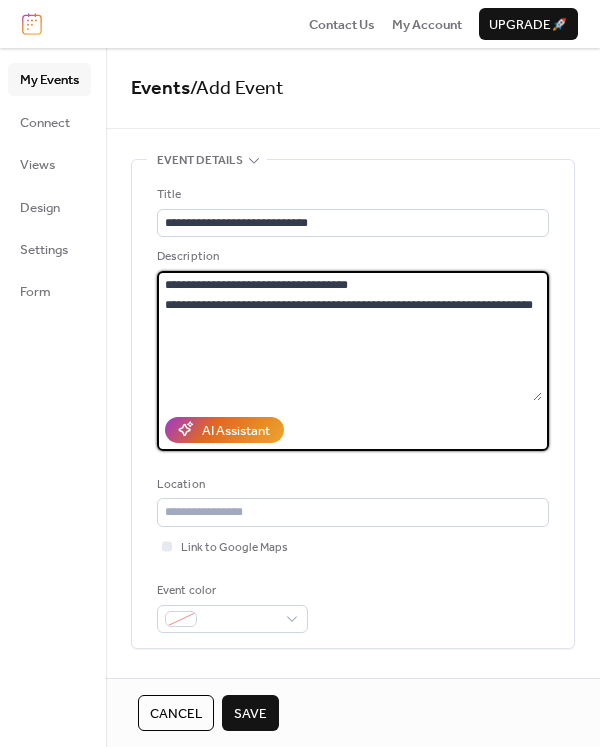click on "**********" at bounding box center [349, 336] 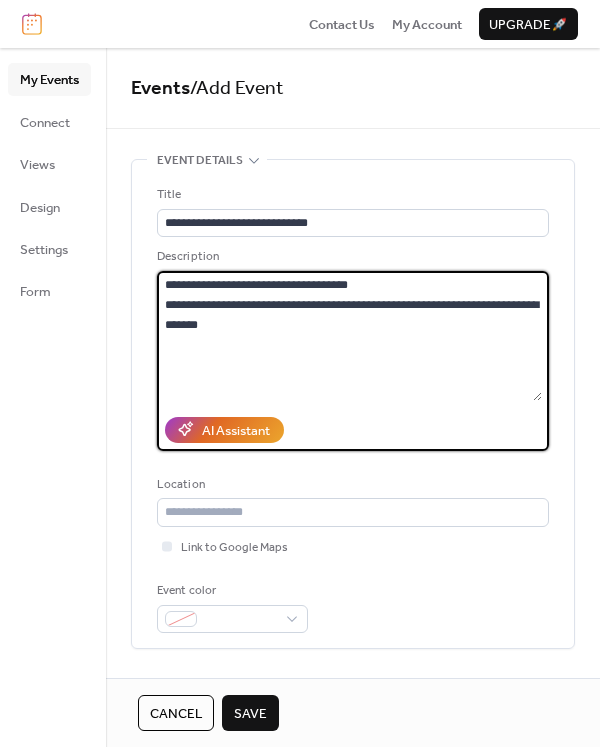 click on "**********" at bounding box center (349, 336) 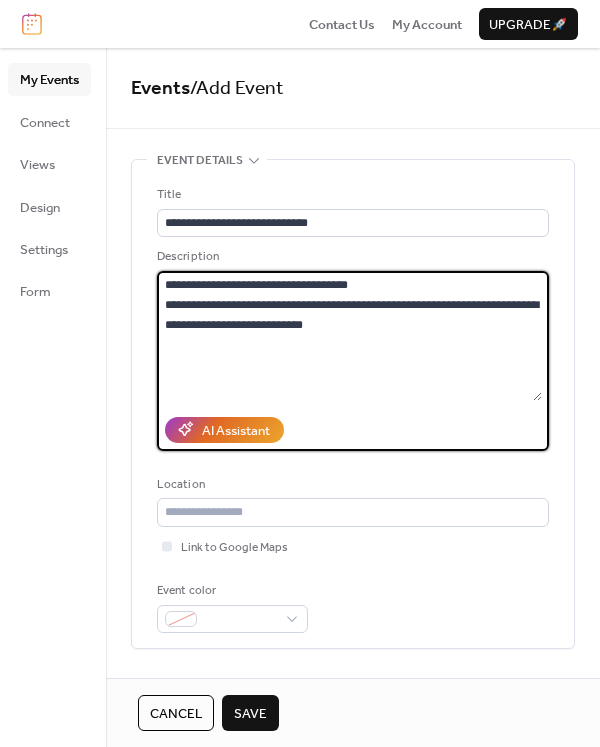 click on "**********" at bounding box center [349, 336] 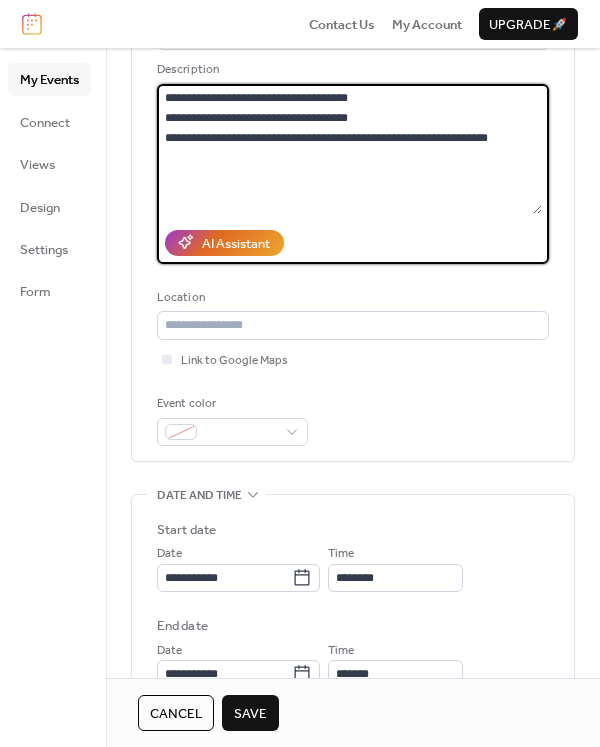 scroll, scrollTop: 206, scrollLeft: 0, axis: vertical 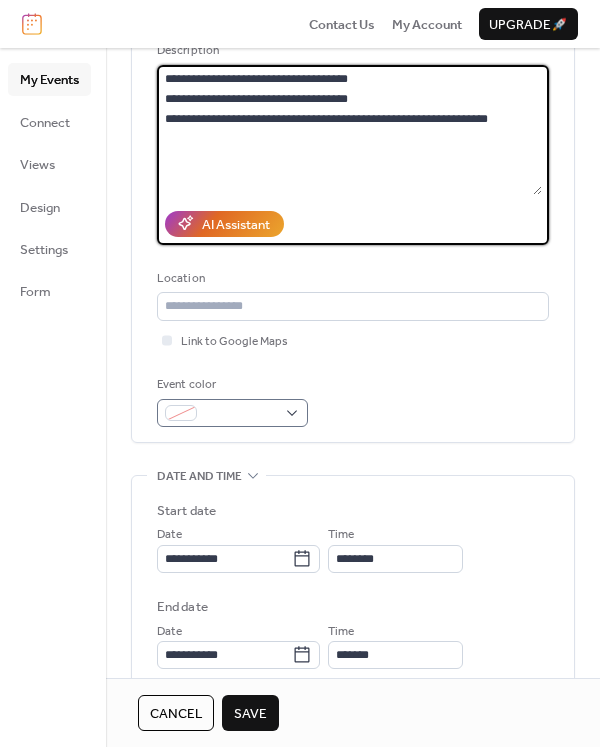 type on "**********" 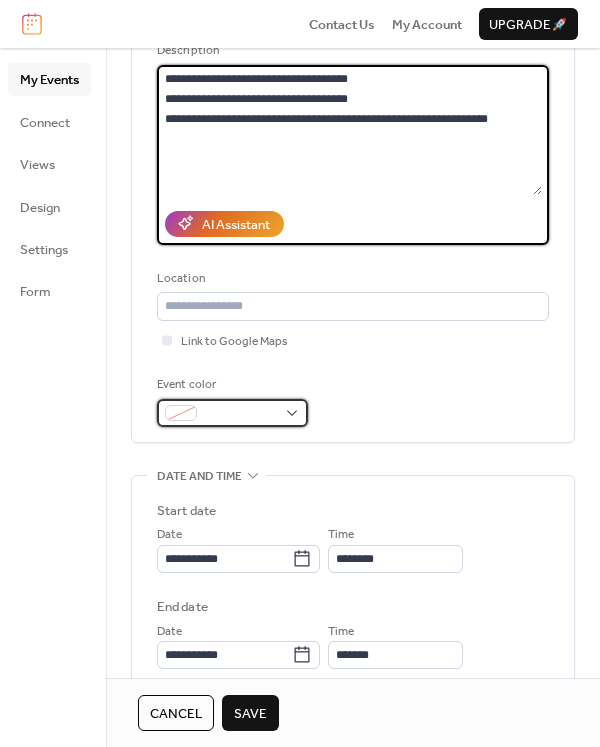click at bounding box center (240, 414) 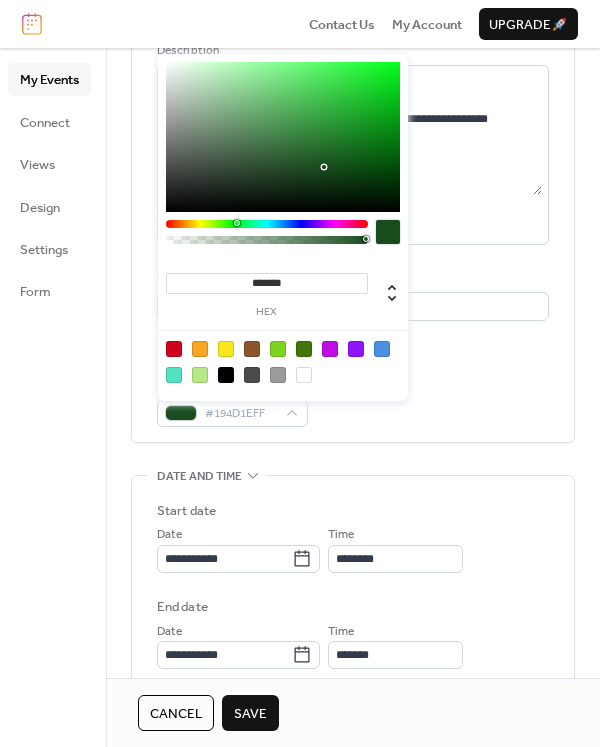 drag, startPoint x: 285, startPoint y: 223, endPoint x: 261, endPoint y: 217, distance: 24.738634 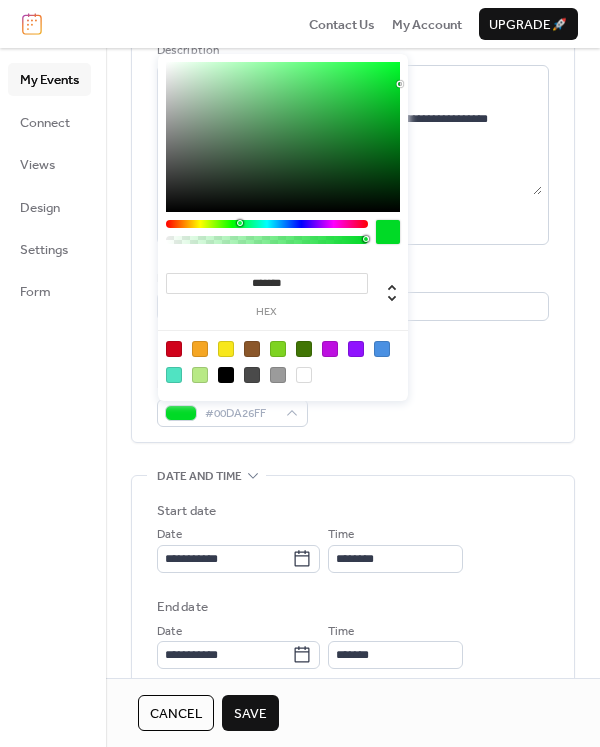 type on "*******" 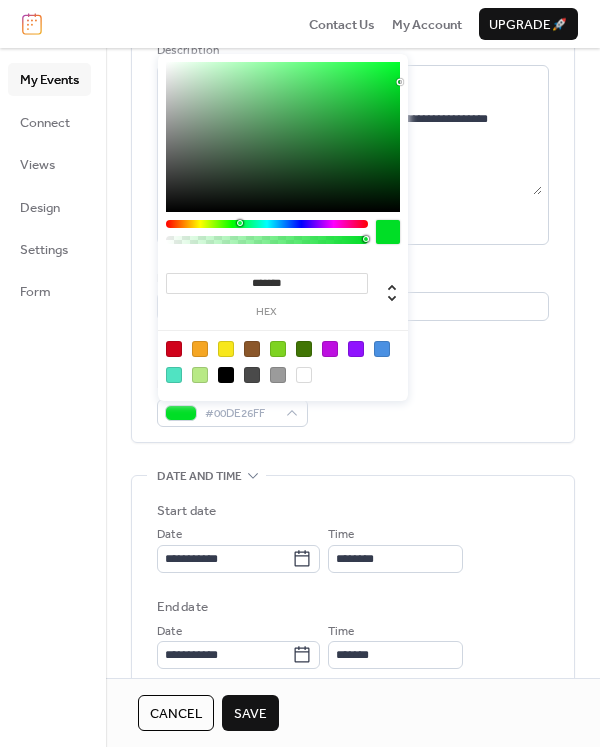 drag, startPoint x: 325, startPoint y: 166, endPoint x: 405, endPoint y: 82, distance: 116 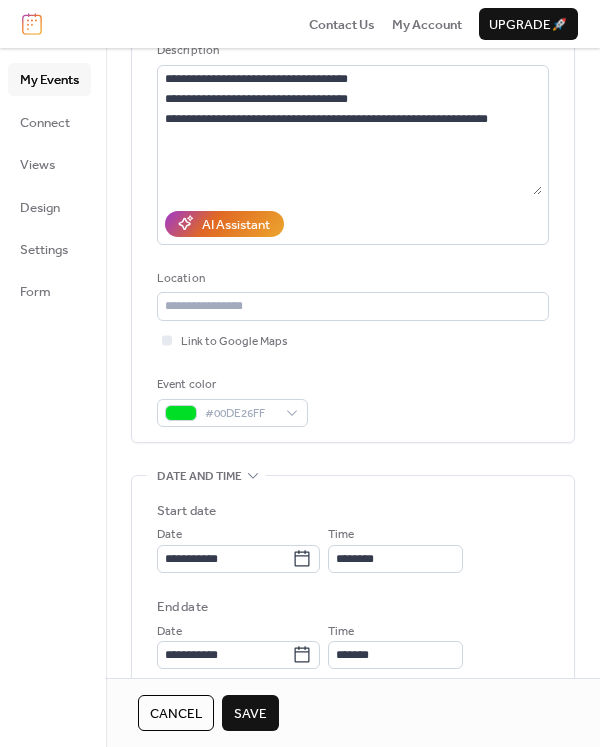 scroll, scrollTop: 240, scrollLeft: 0, axis: vertical 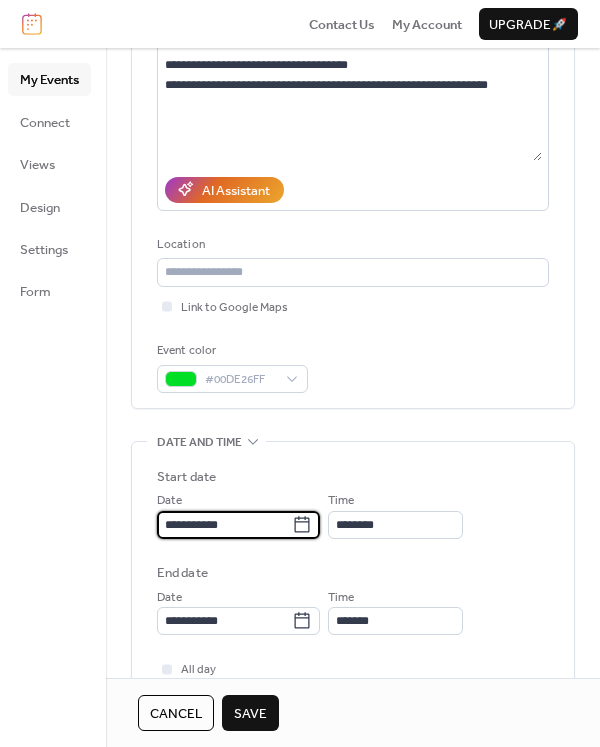 click on "**********" at bounding box center (224, 525) 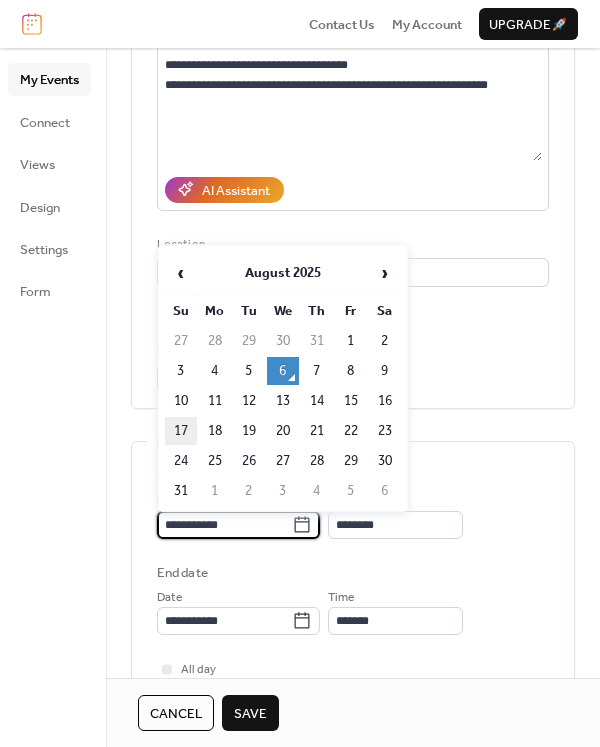 click on "17" at bounding box center [181, 431] 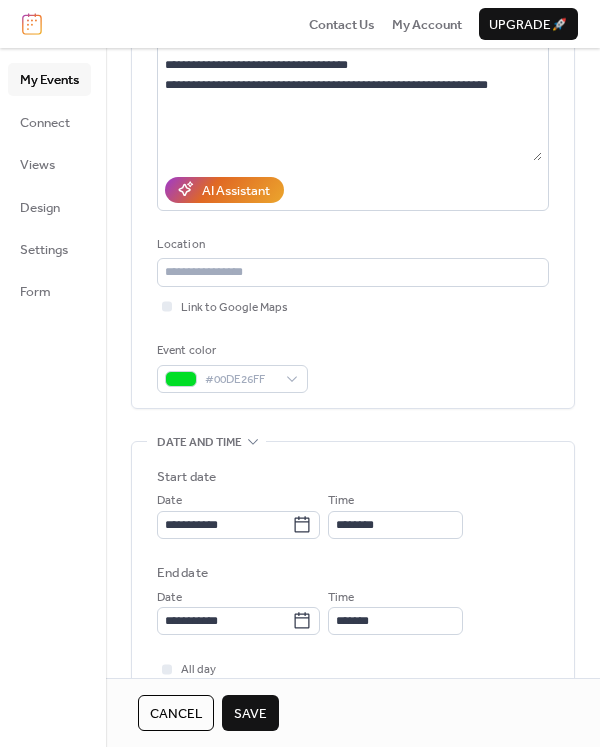 scroll, scrollTop: 396, scrollLeft: 0, axis: vertical 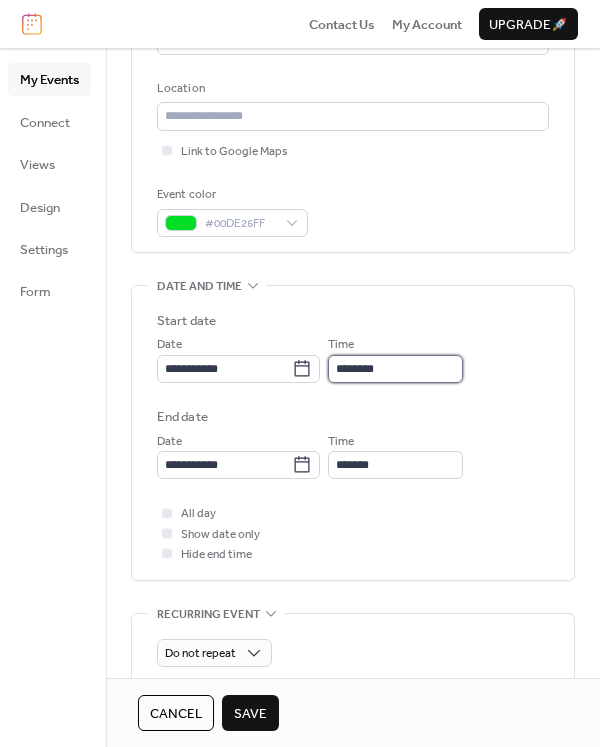 click on "********" at bounding box center (395, 369) 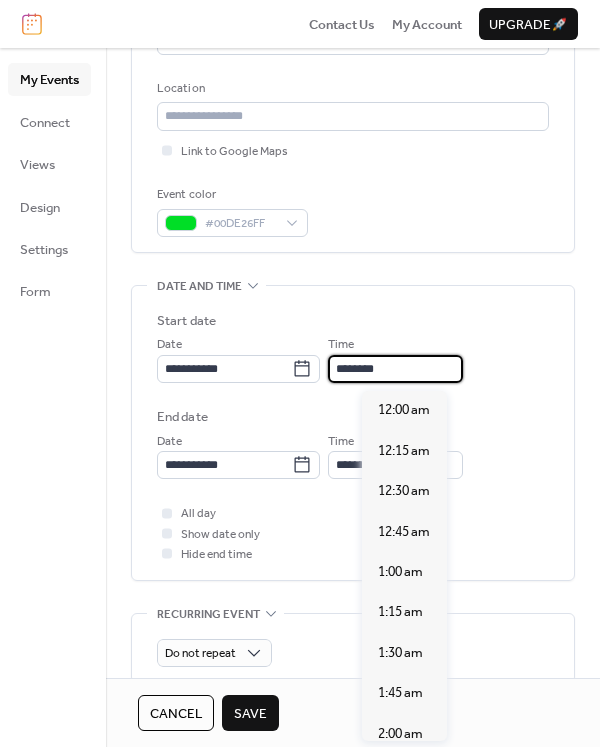scroll, scrollTop: 1872, scrollLeft: 0, axis: vertical 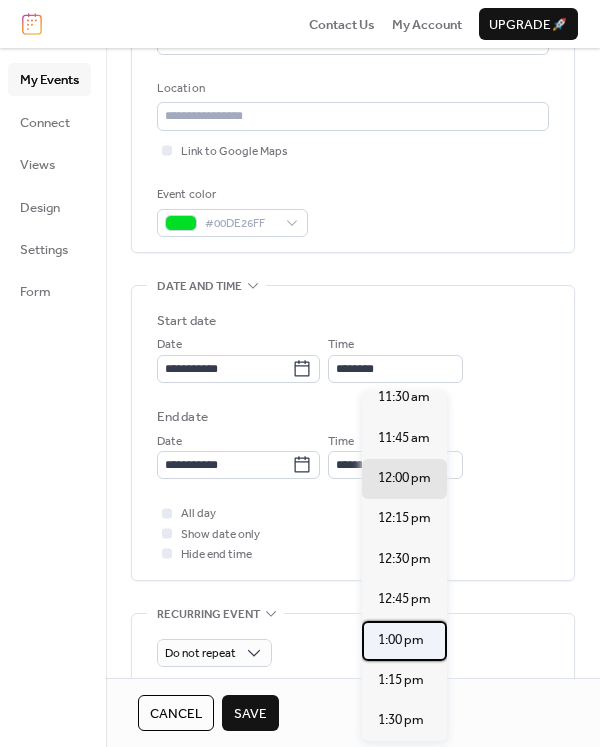 click on "[TIME]" at bounding box center (401, 640) 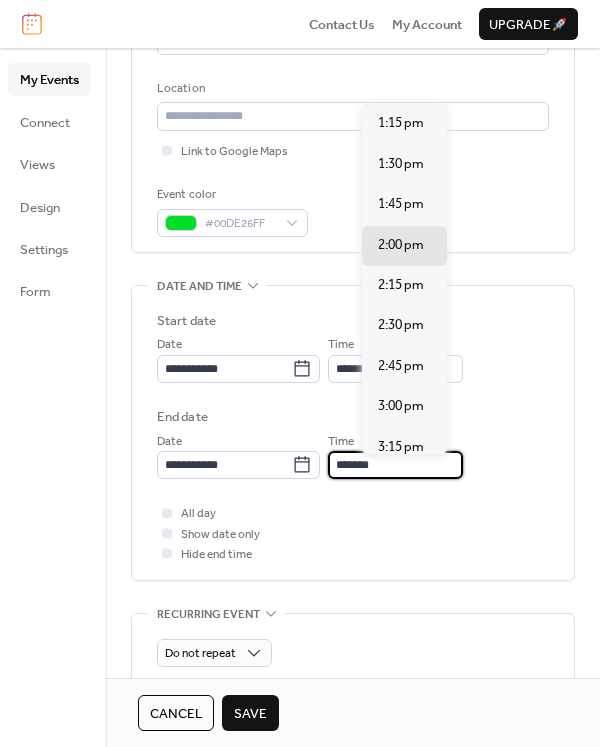 click on "*******" at bounding box center (395, 465) 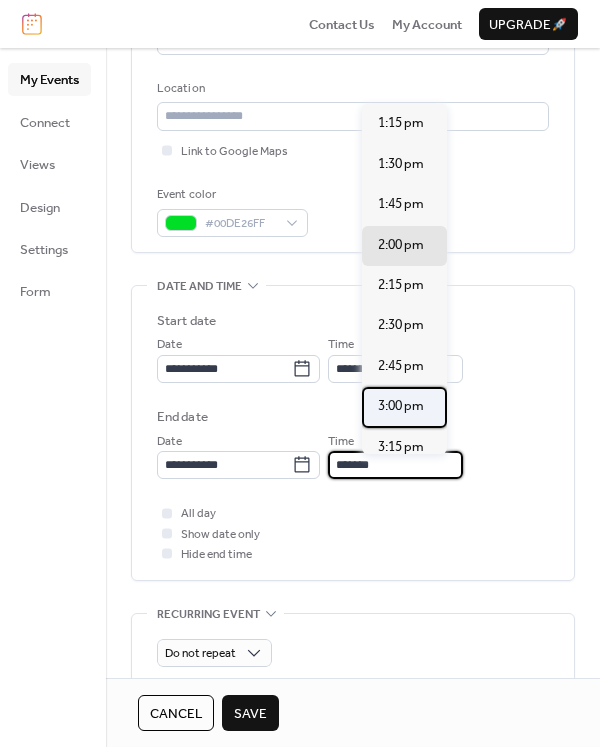 click on "[TIME]" at bounding box center (401, 406) 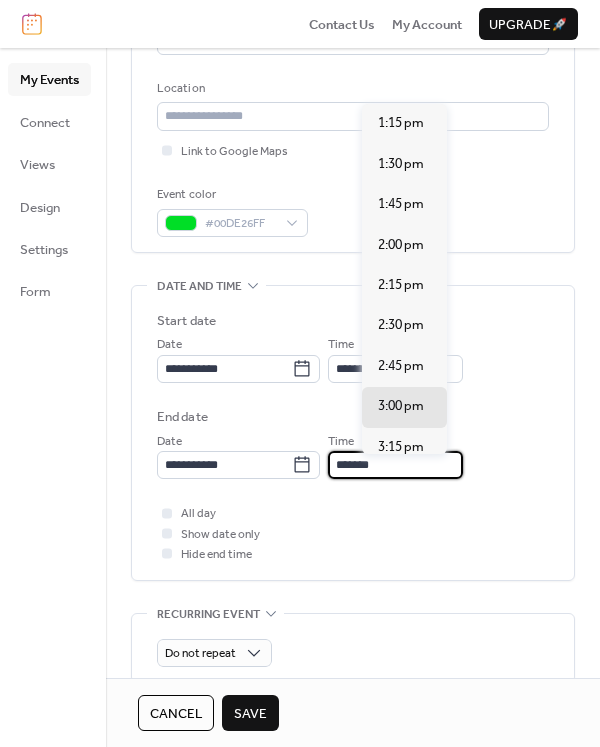 click on "*******" at bounding box center [395, 465] 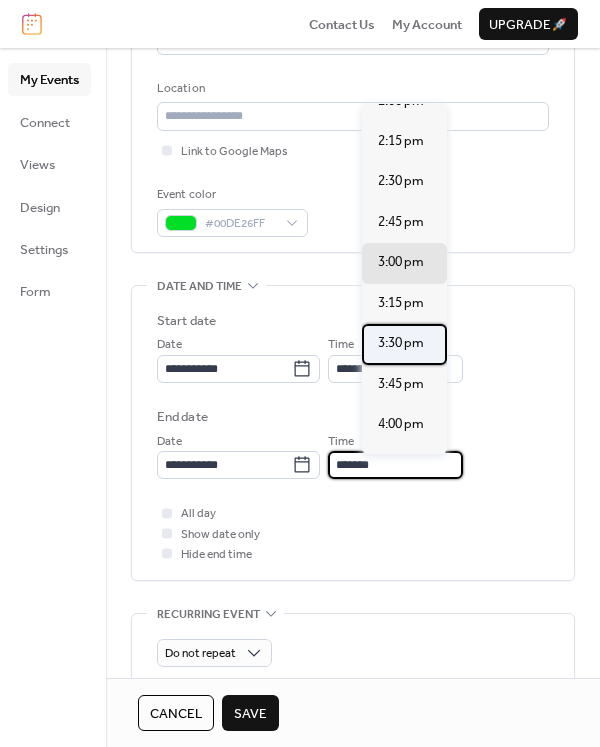 click on "[TIME]" at bounding box center (401, 343) 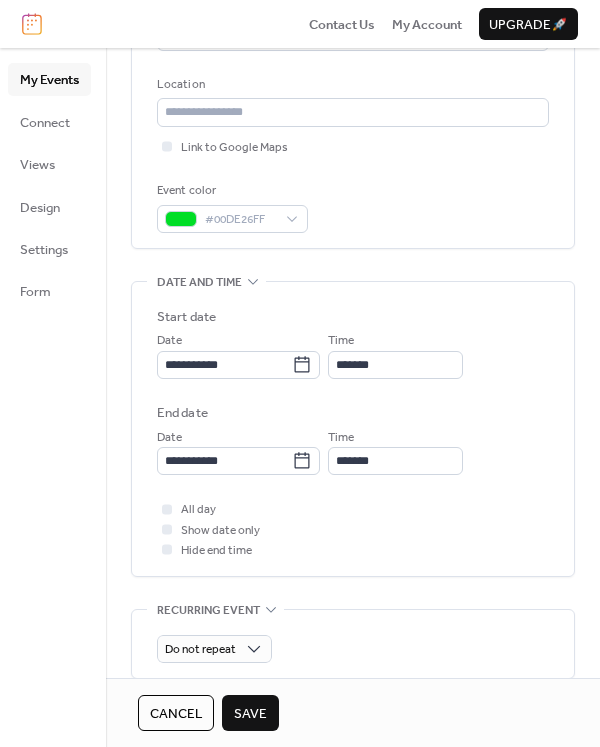 scroll, scrollTop: 517, scrollLeft: 0, axis: vertical 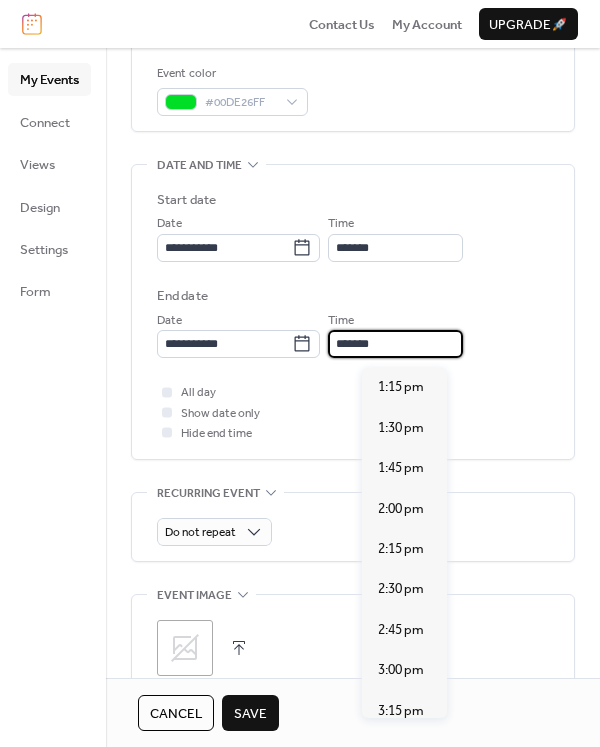 click on "*******" at bounding box center (395, 344) 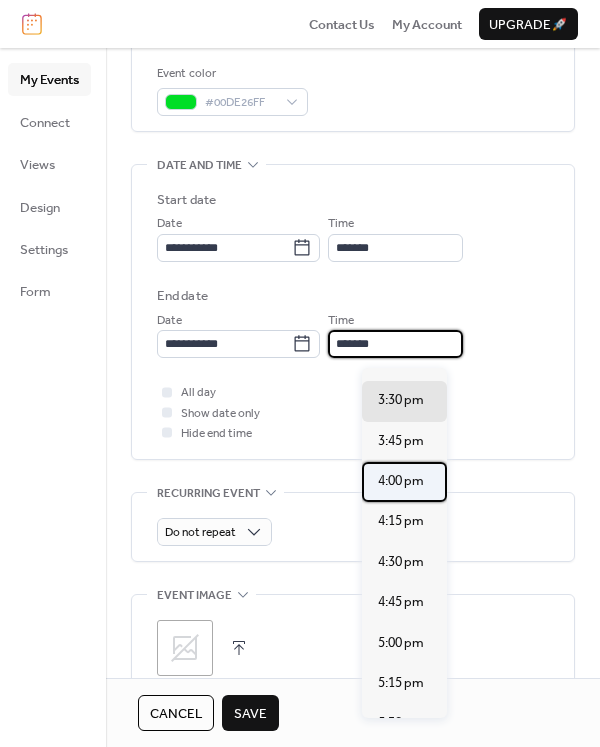 click on "[TIME]" at bounding box center (404, 482) 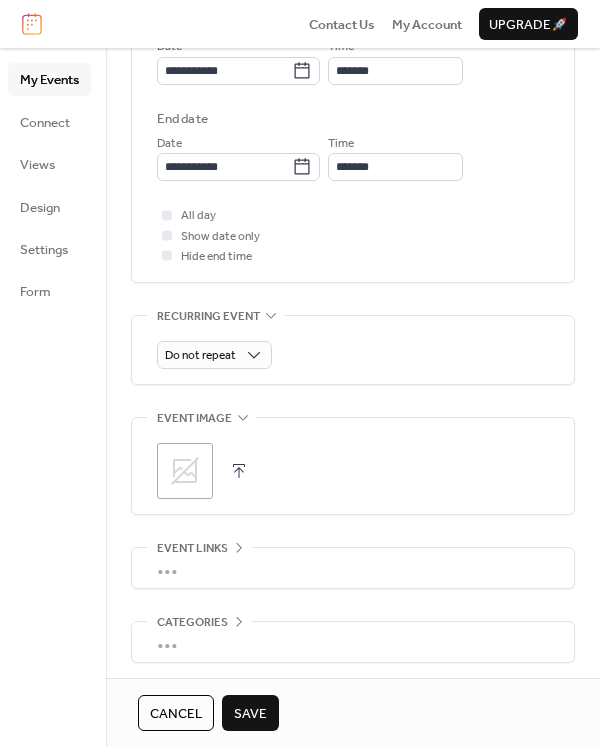 scroll, scrollTop: 777, scrollLeft: 0, axis: vertical 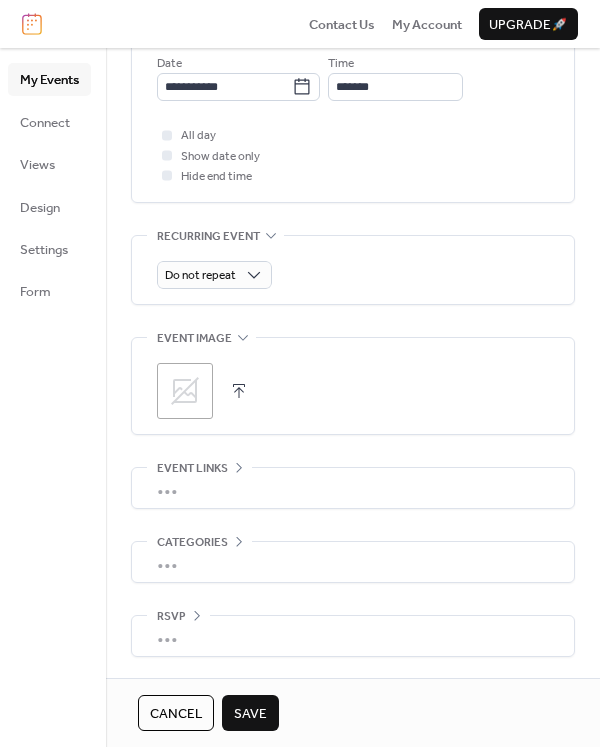 click 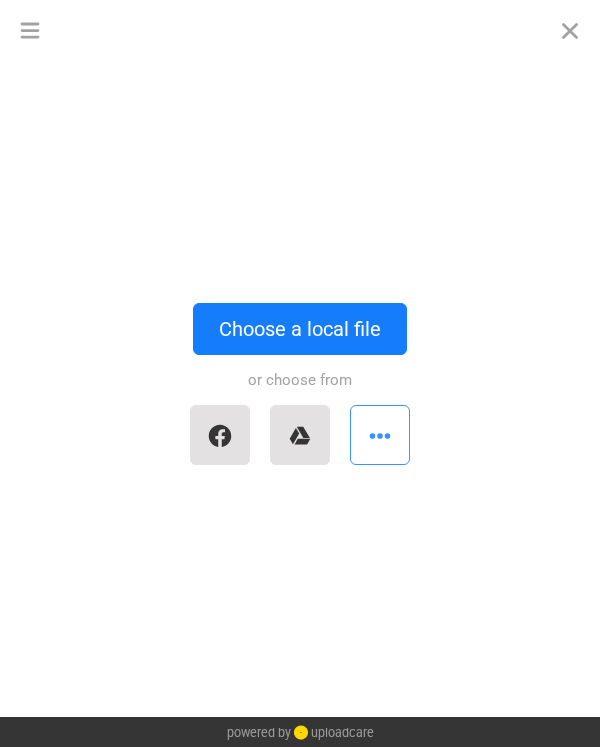click at bounding box center [380, 435] 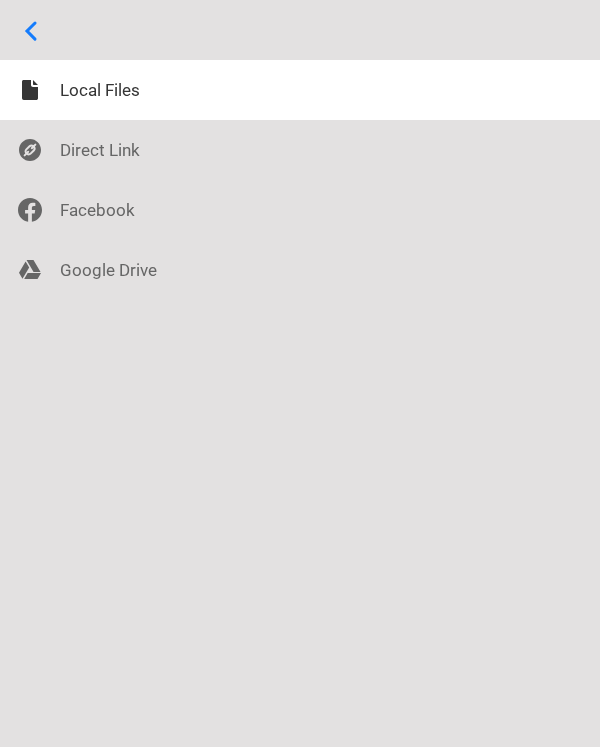 click at bounding box center (300, 30) 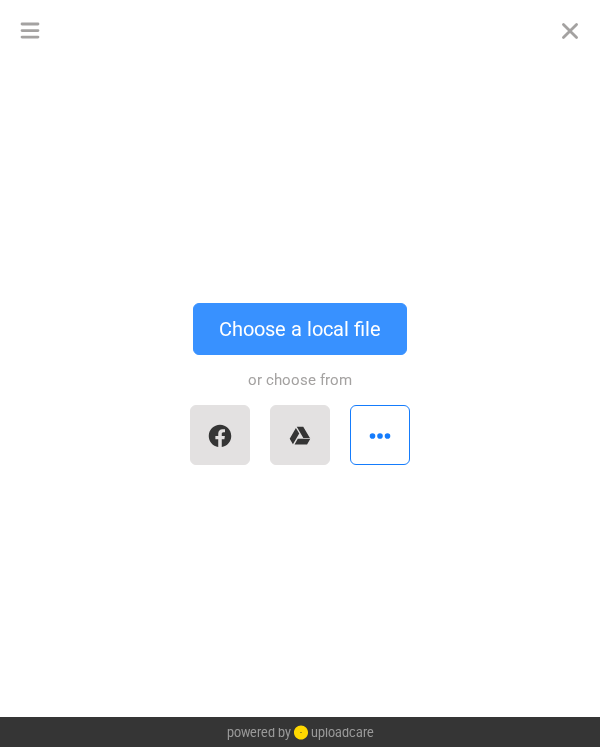 click on "Choose a local file" at bounding box center (300, 329) 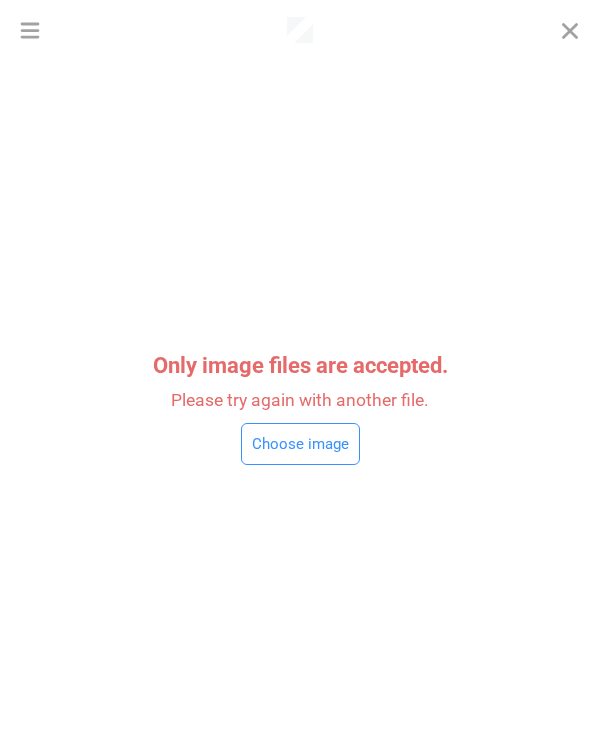 click on "Choose image" at bounding box center (300, 444) 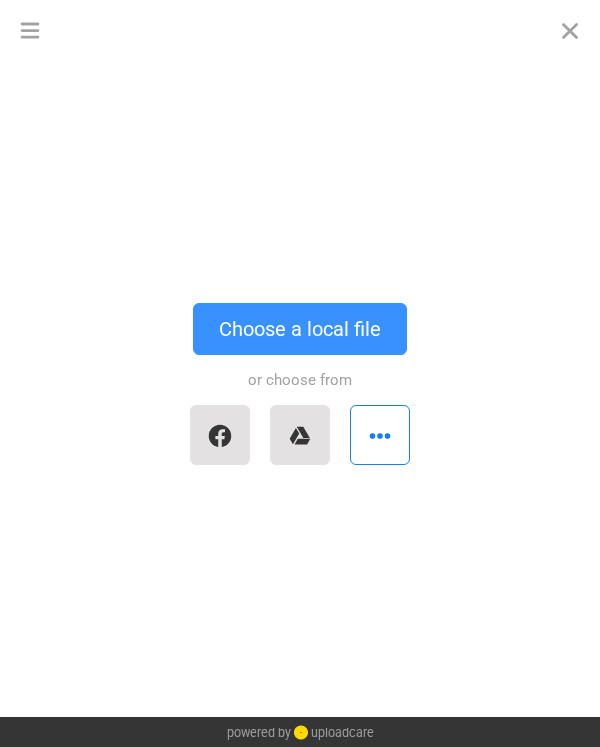 click on "Drop a file here drag & drop any files or Upload files from your computer Choose a local file or choose from" at bounding box center [300, 388] 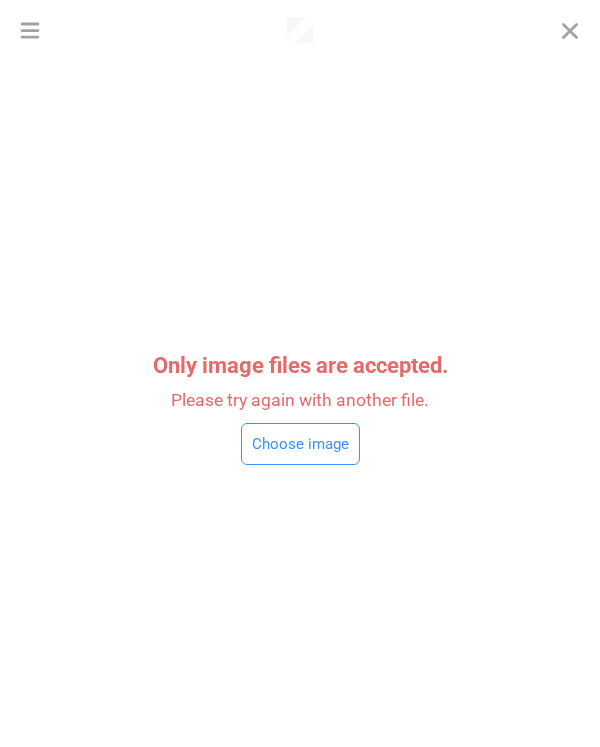 click on "Choose image" at bounding box center (300, 444) 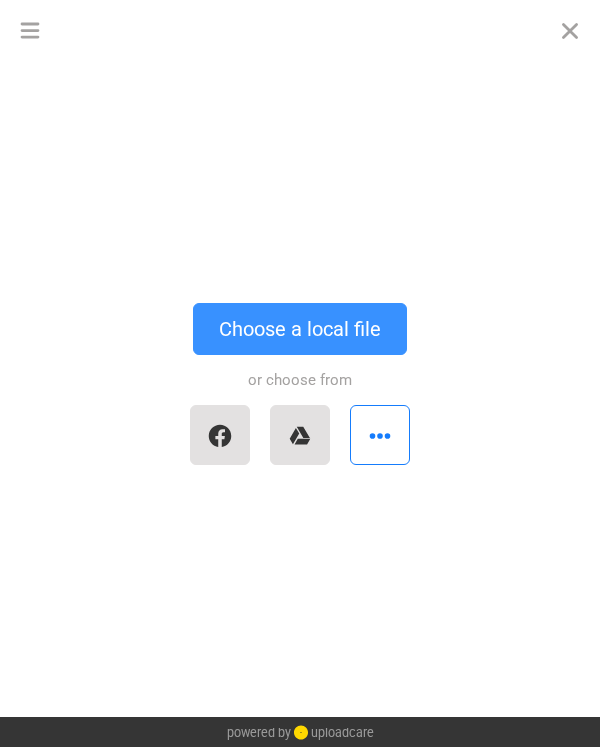 click on "Choose a local file" at bounding box center [300, 329] 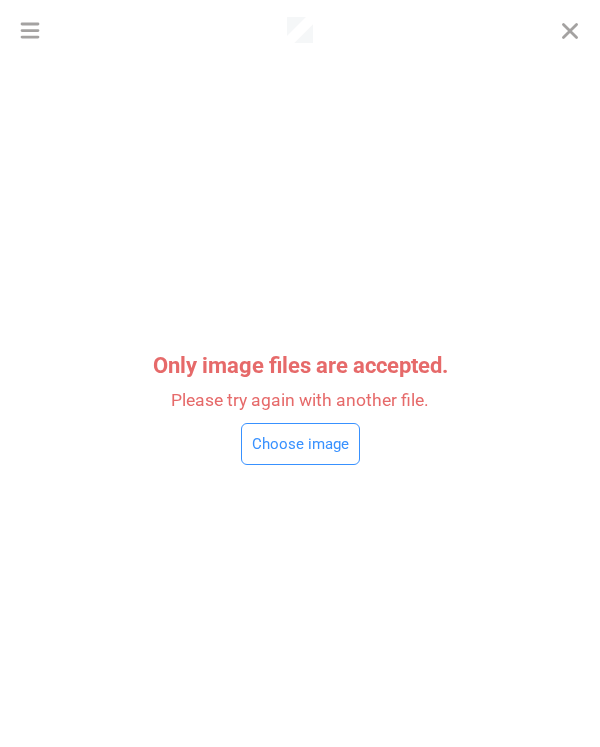 click on "Choose image" at bounding box center [300, 444] 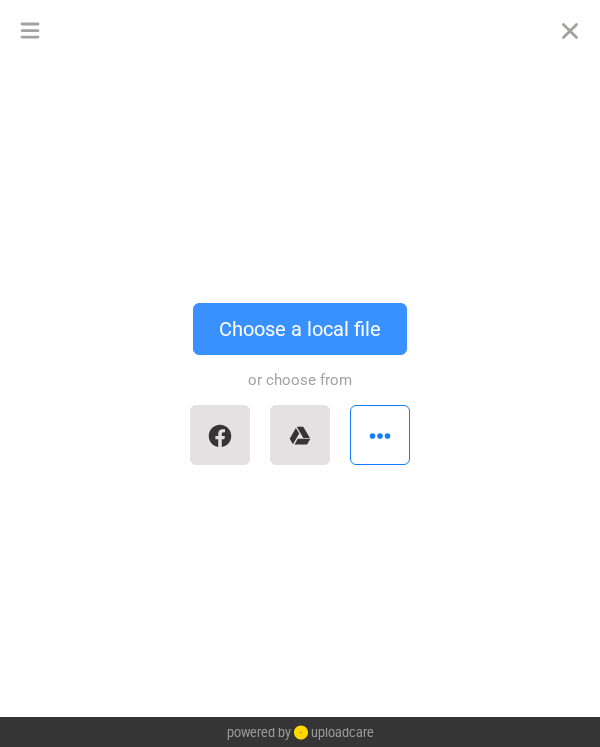 click on "Choose a local file" at bounding box center (300, 329) 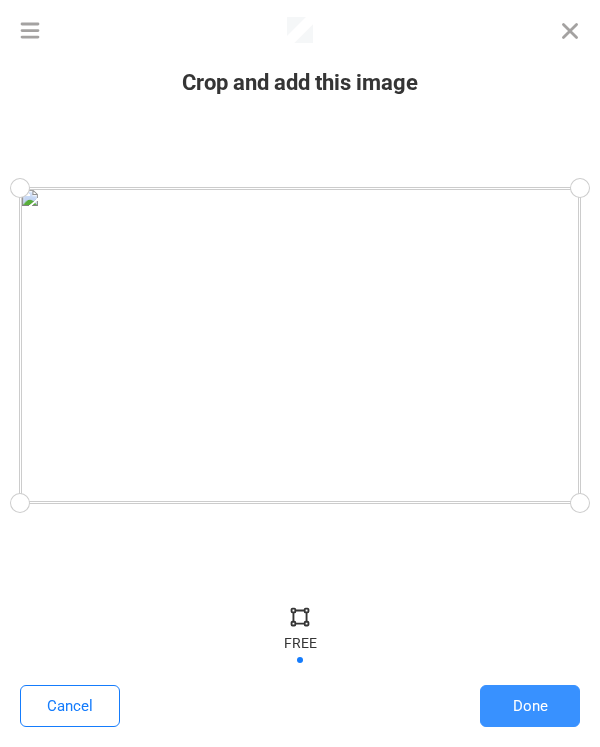 click on "Done" at bounding box center [530, 706] 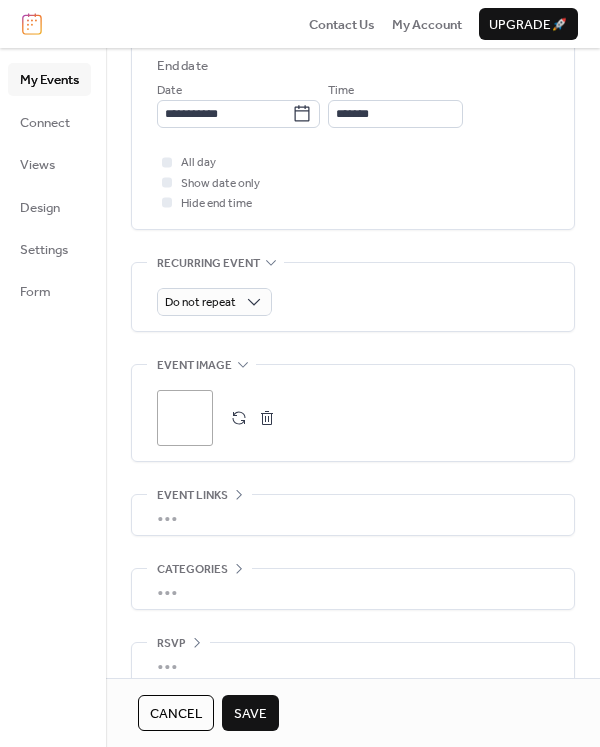 scroll, scrollTop: 777, scrollLeft: 0, axis: vertical 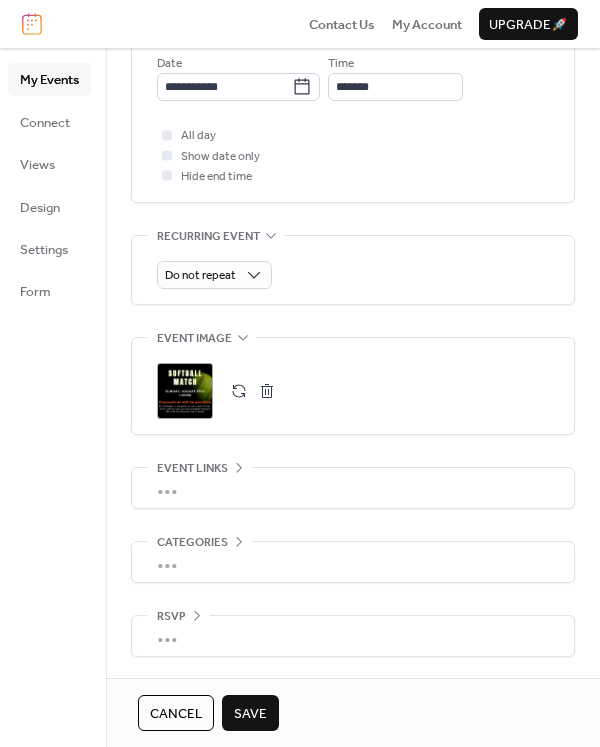 click on "Save" at bounding box center (250, 714) 